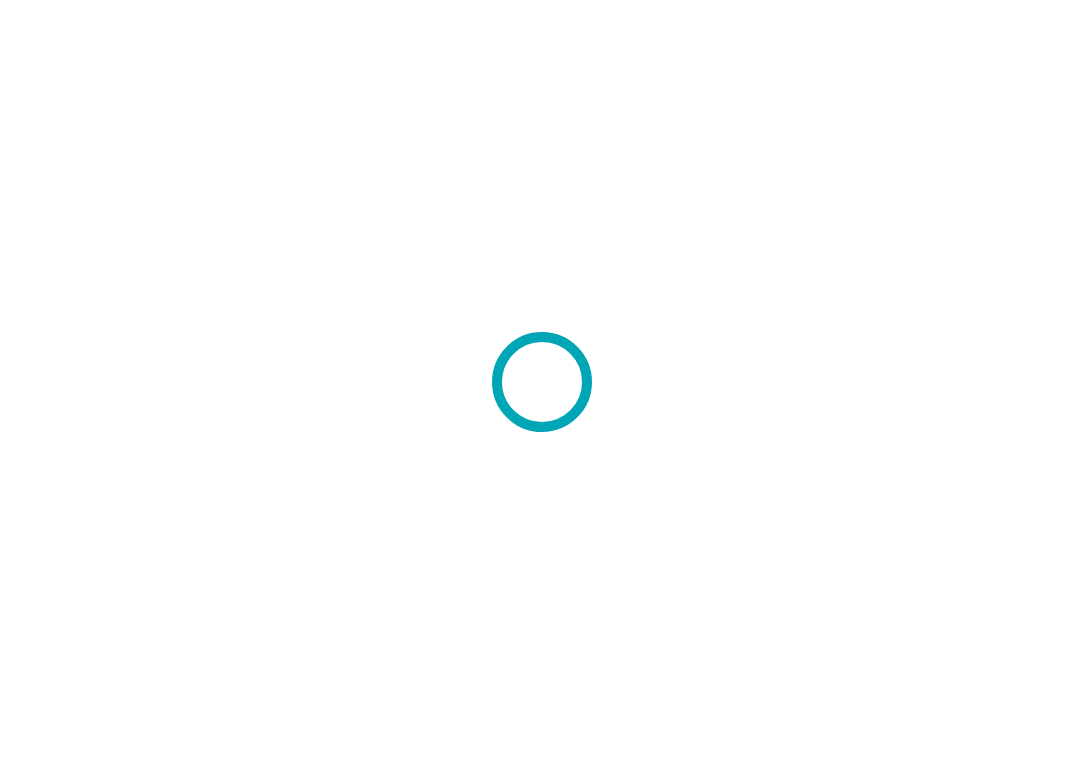 scroll, scrollTop: 0, scrollLeft: 0, axis: both 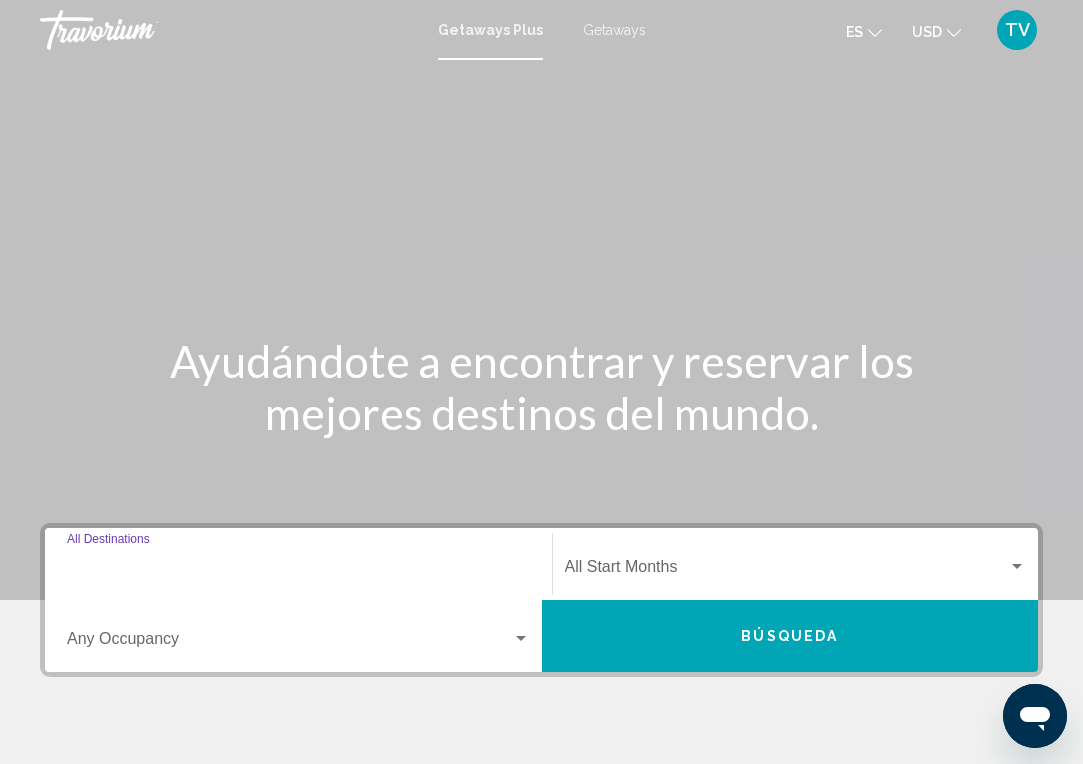 click on "Destination All Destinations" at bounding box center (298, 571) 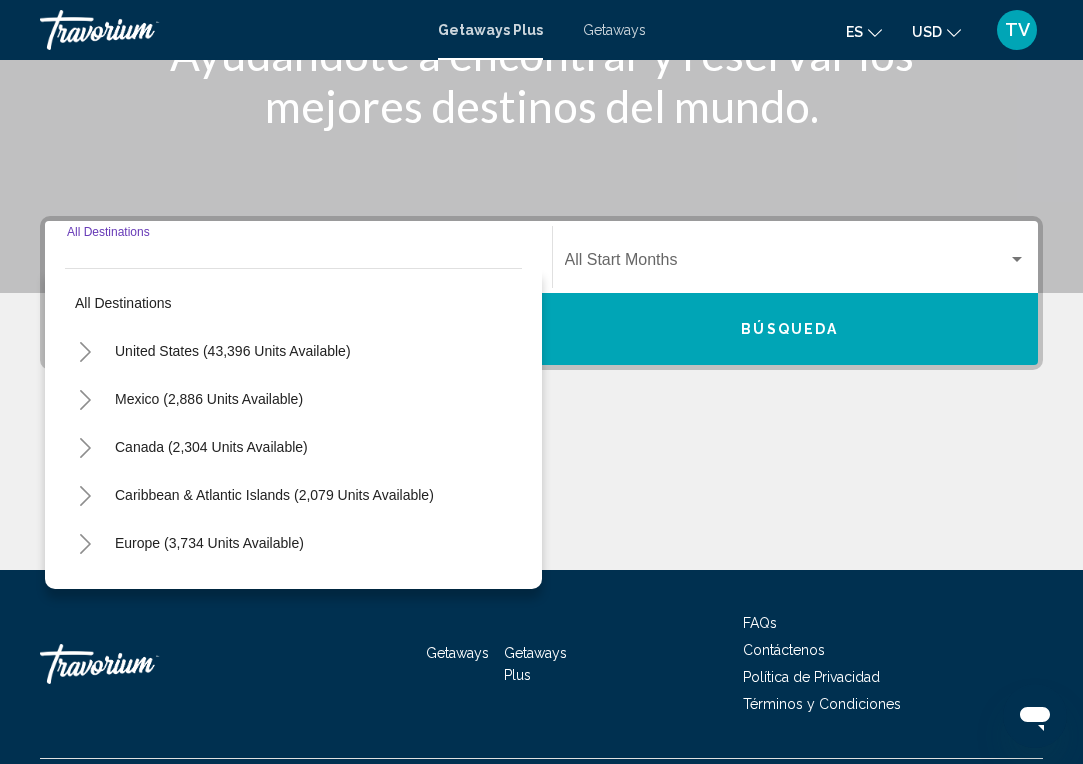 scroll, scrollTop: 358, scrollLeft: 0, axis: vertical 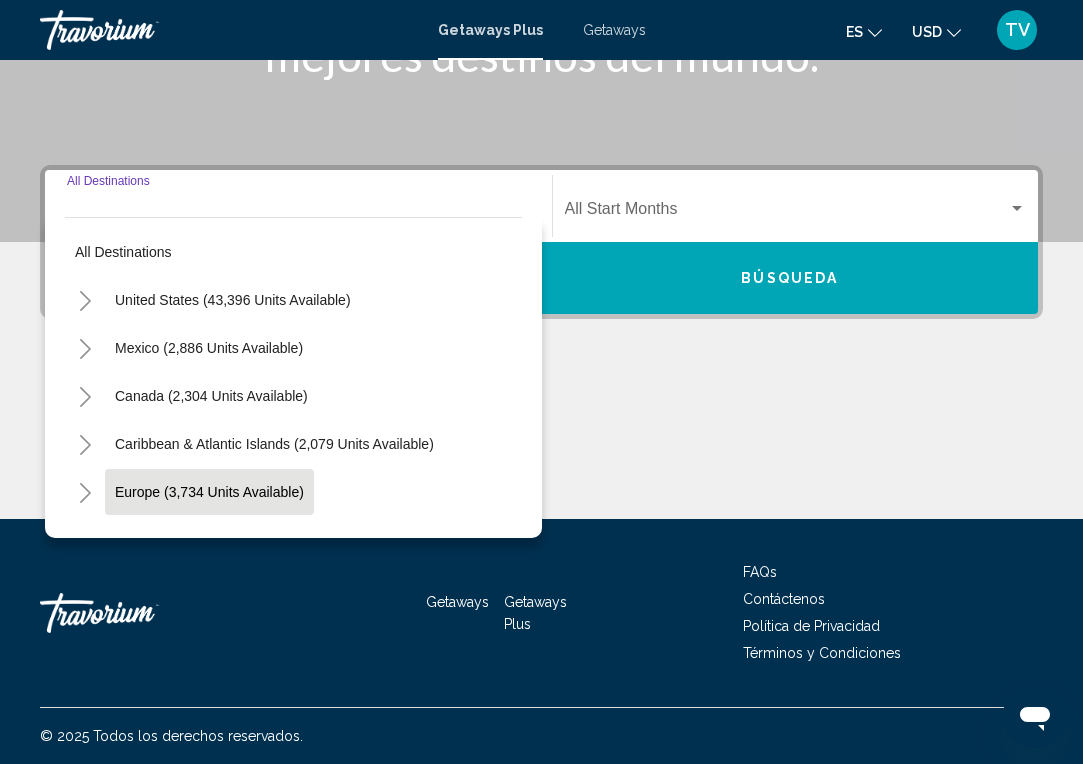 click on "Europe (3,734 units available)" at bounding box center (208, 540) 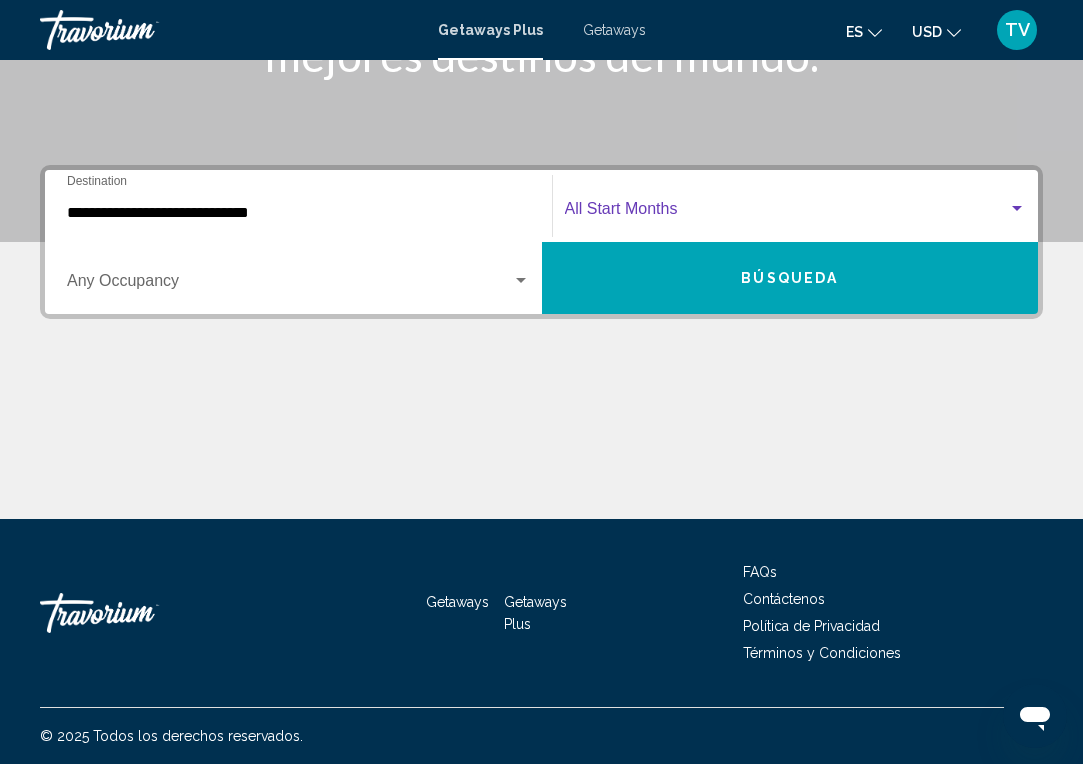 click at bounding box center (1017, 209) 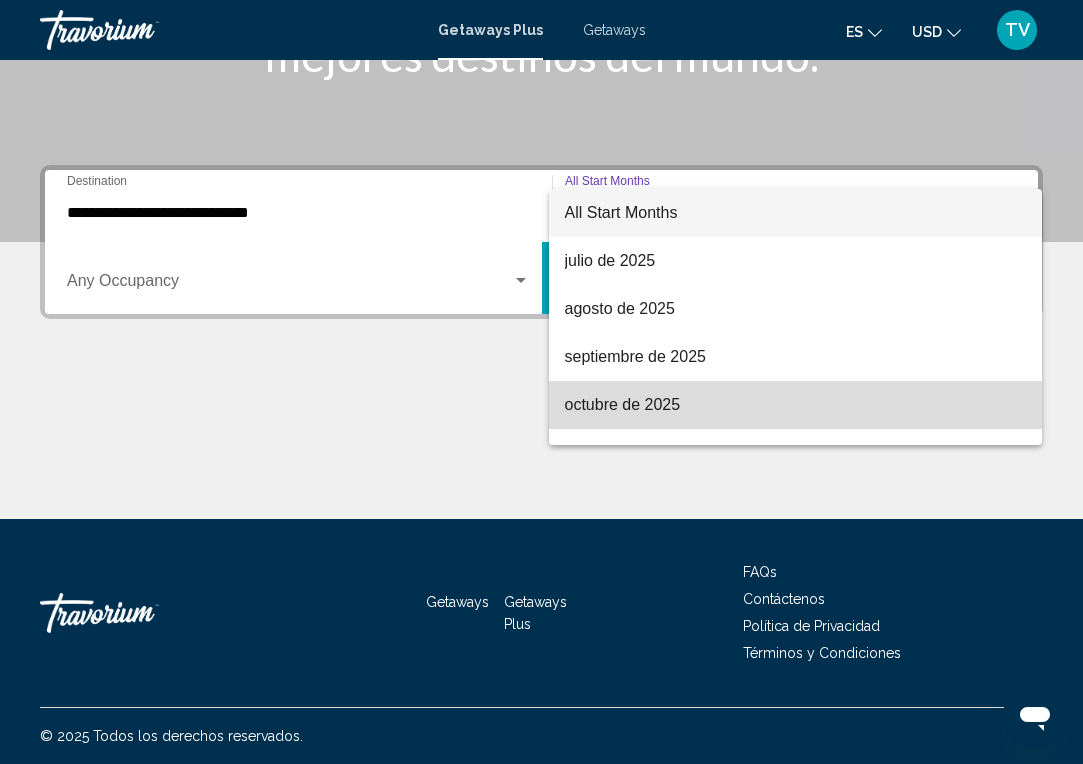 click on "octubre de 2025" at bounding box center (796, 405) 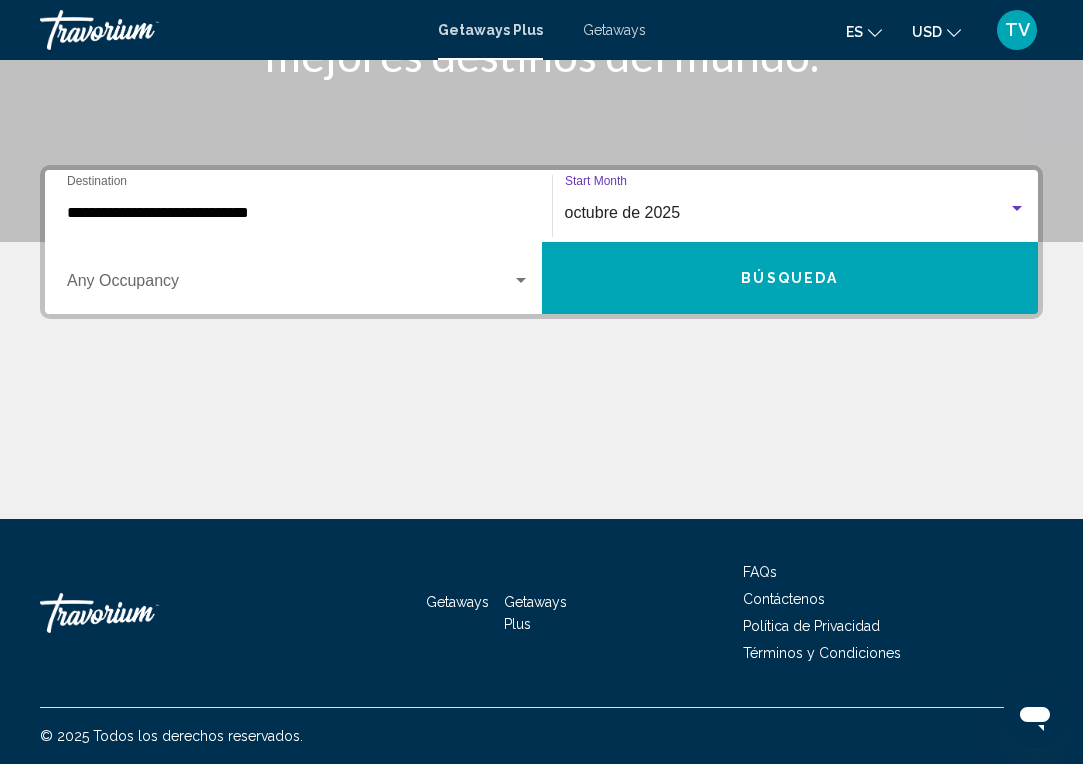 click at bounding box center (289, 285) 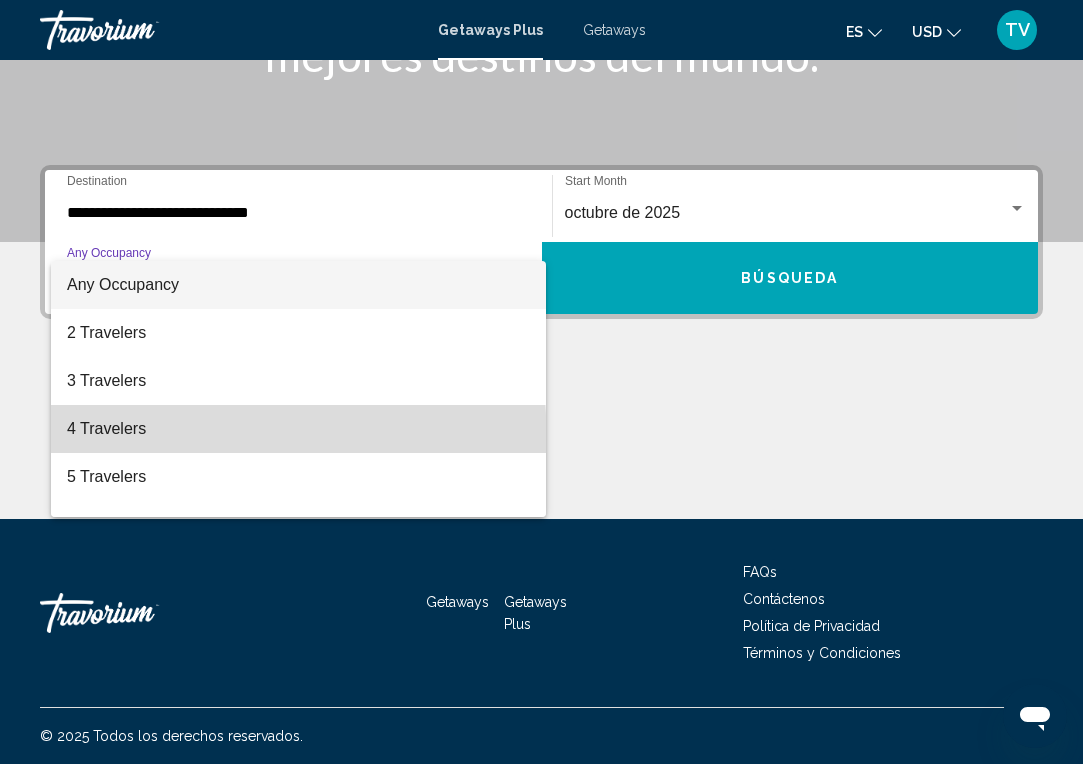 click on "4 Travelers" at bounding box center (298, 429) 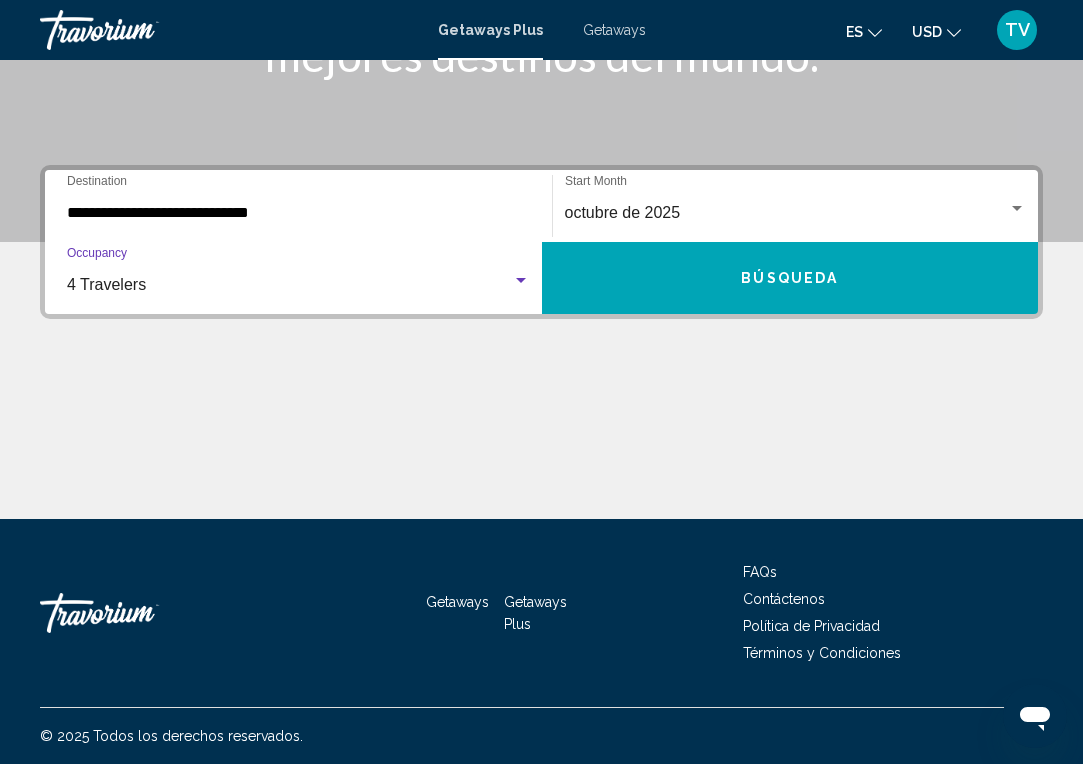 click on "Búsqueda" at bounding box center [790, 278] 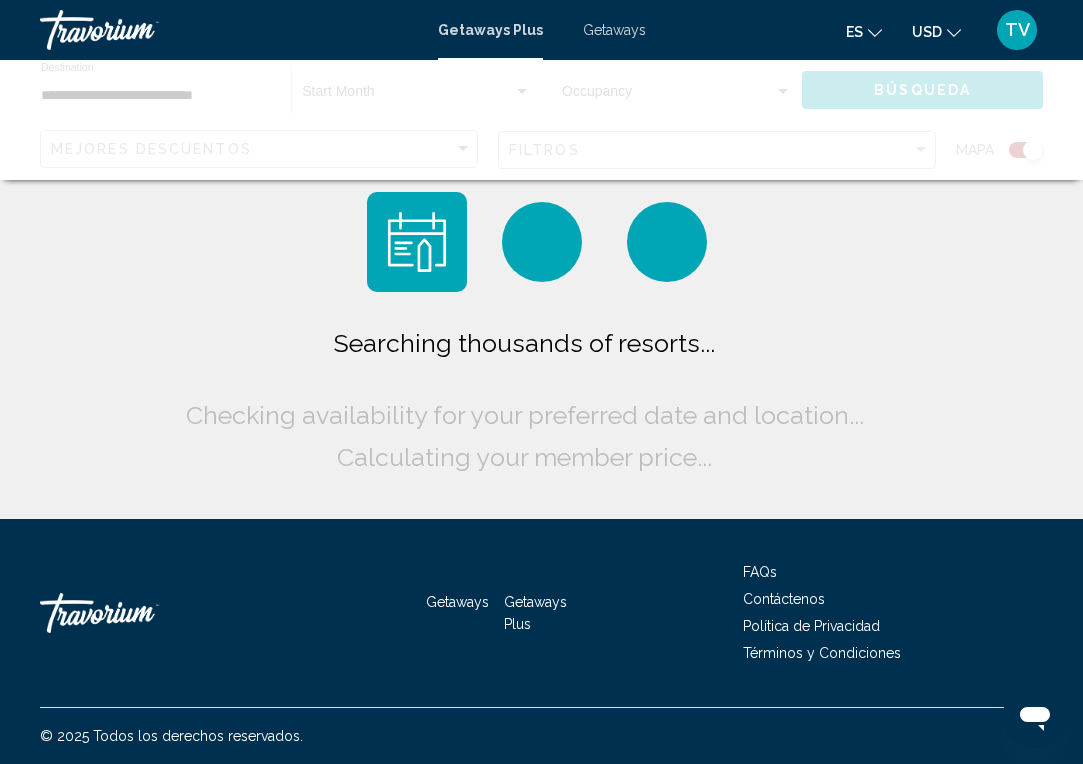 scroll, scrollTop: 0, scrollLeft: 0, axis: both 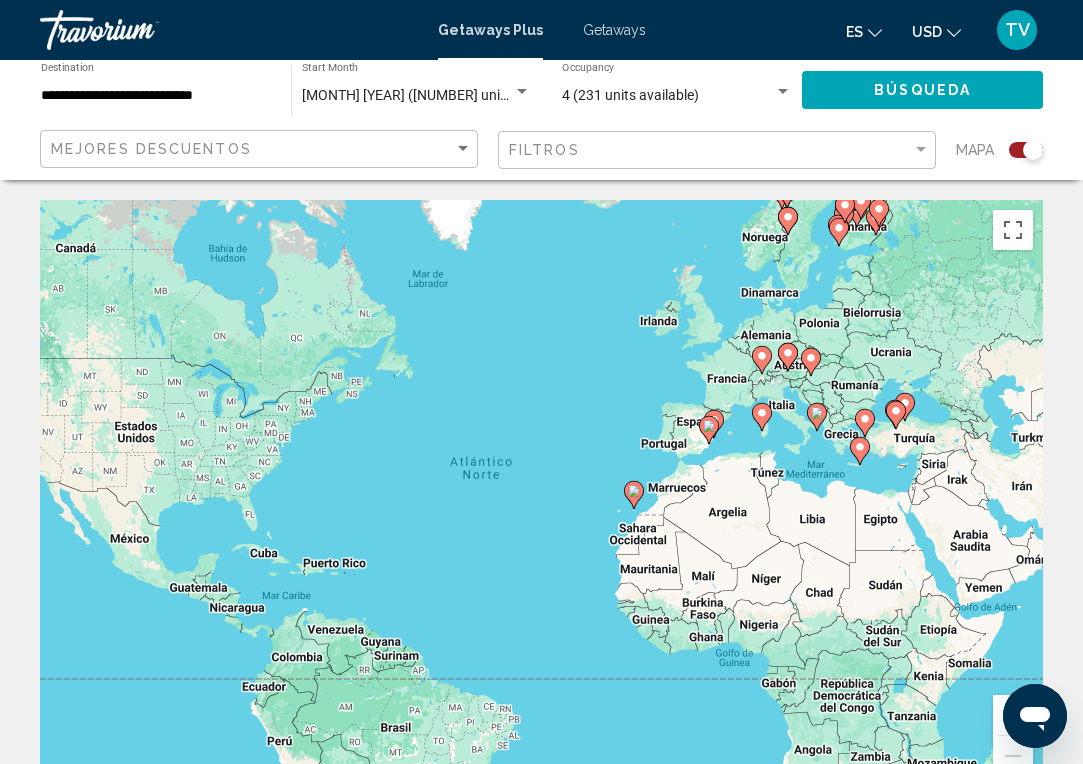 click 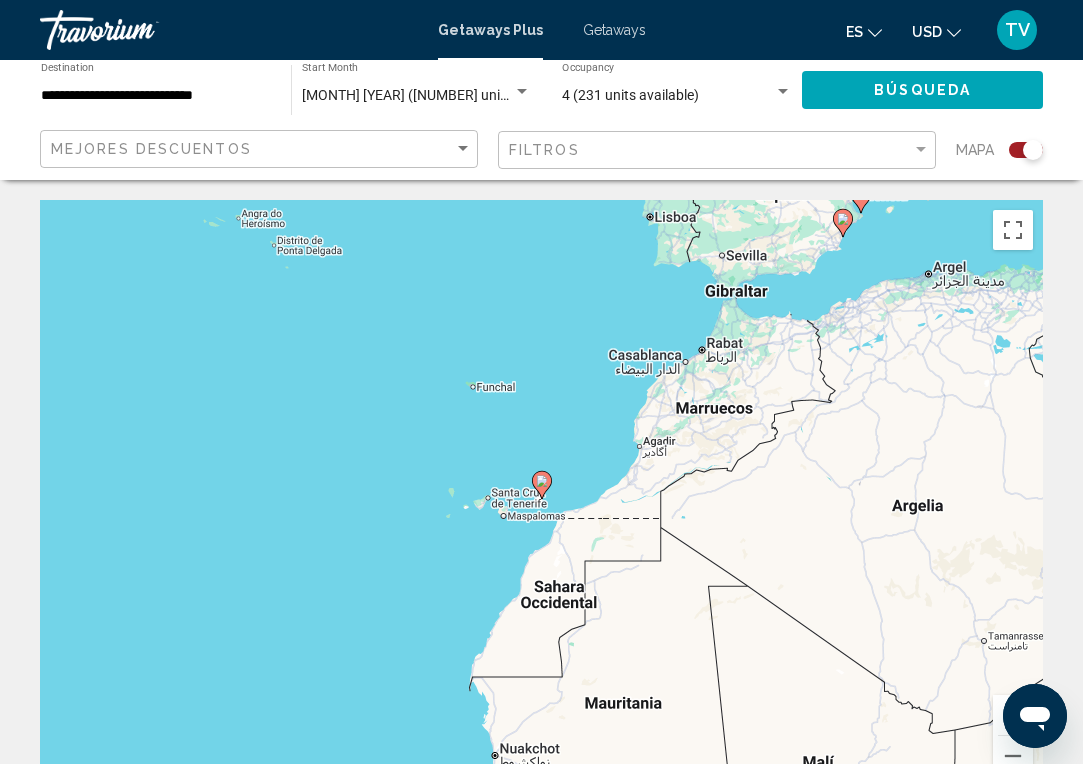 click 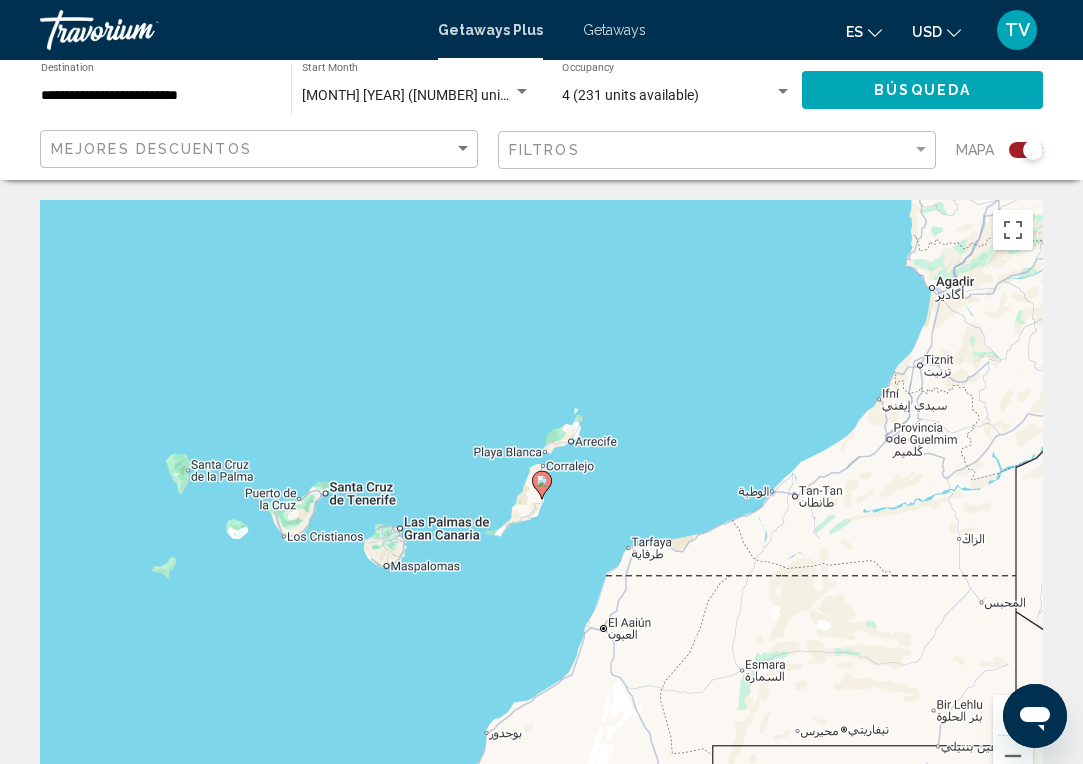 click 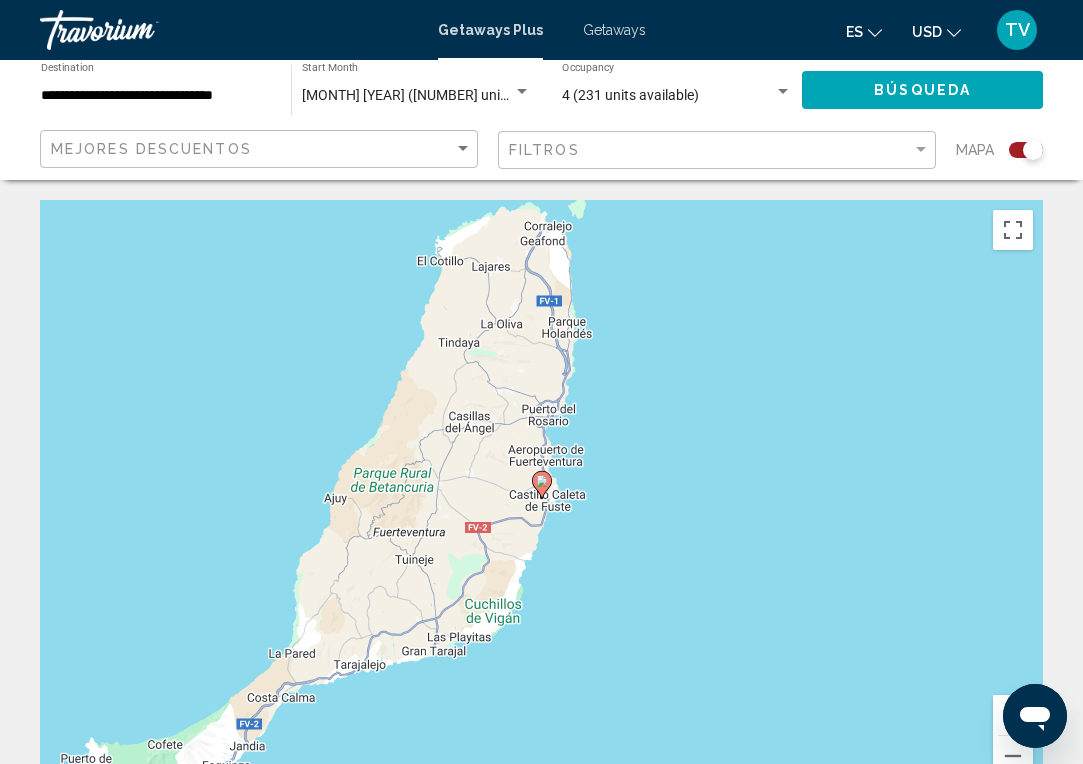 click 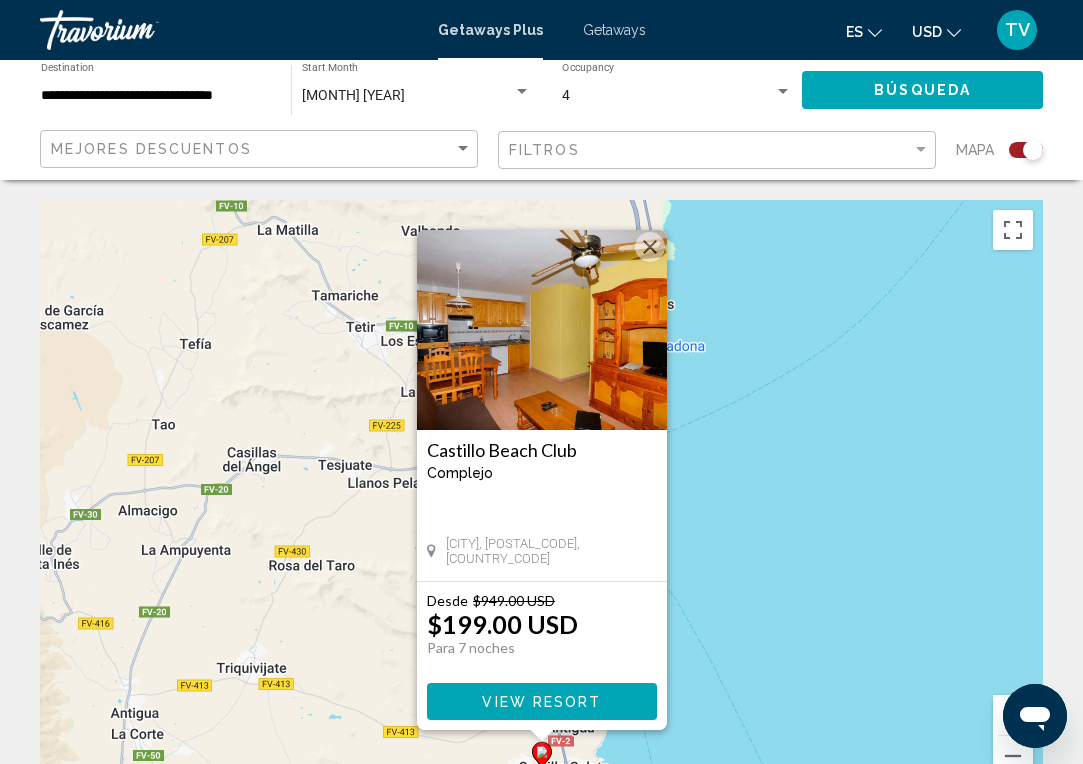click at bounding box center [650, 247] 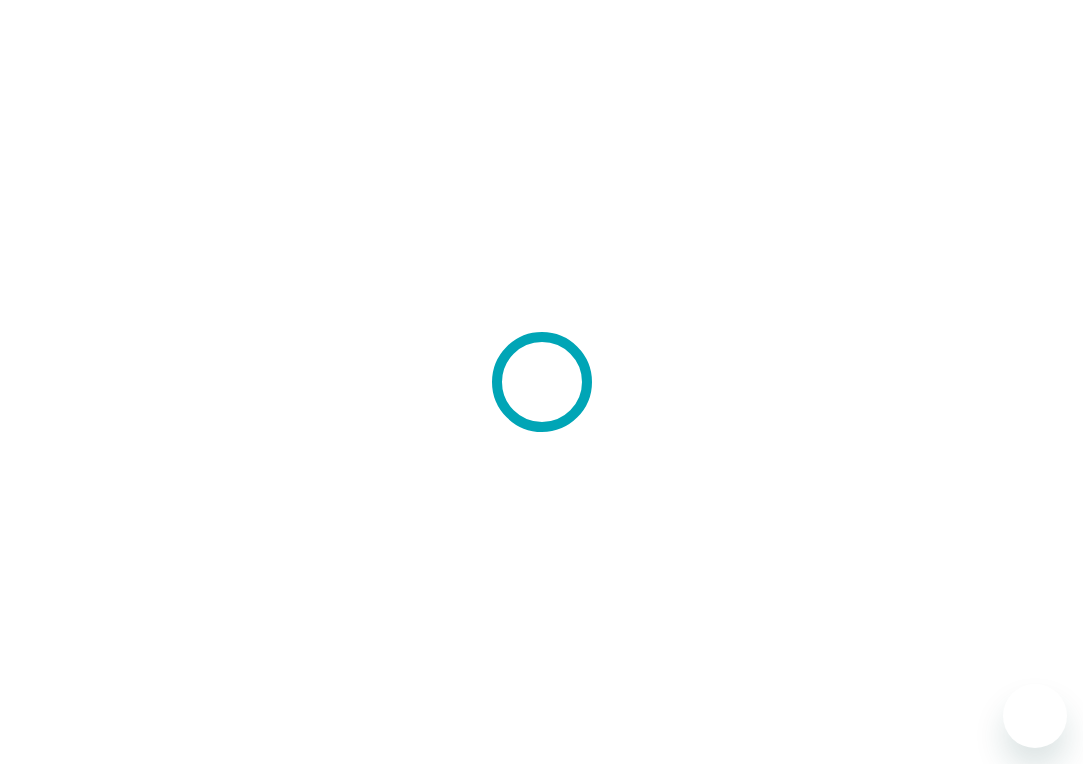 scroll, scrollTop: 0, scrollLeft: 0, axis: both 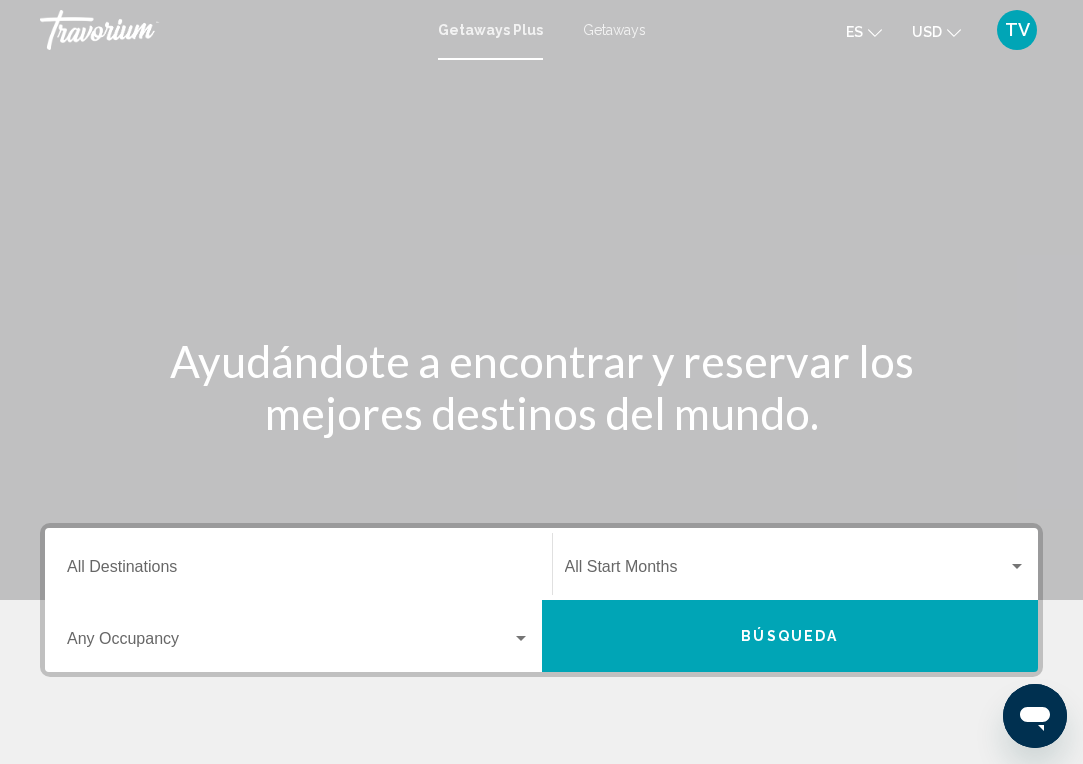 click on "Destination All Destinations" at bounding box center [298, 571] 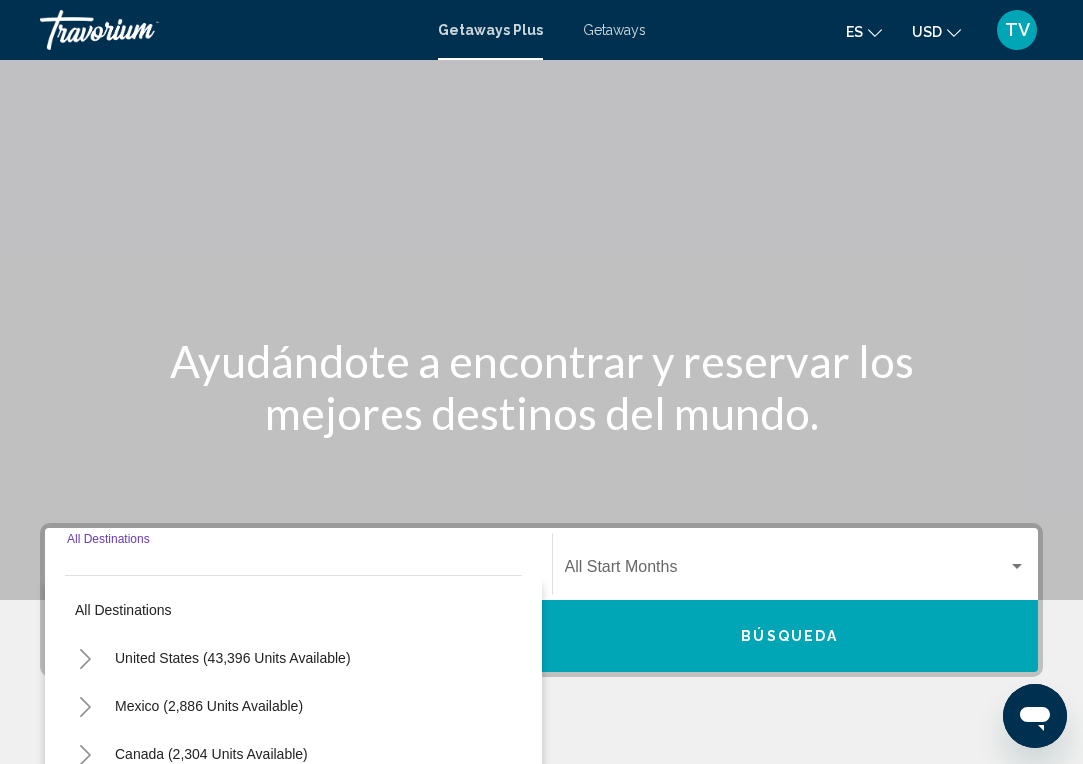 scroll, scrollTop: 358, scrollLeft: 0, axis: vertical 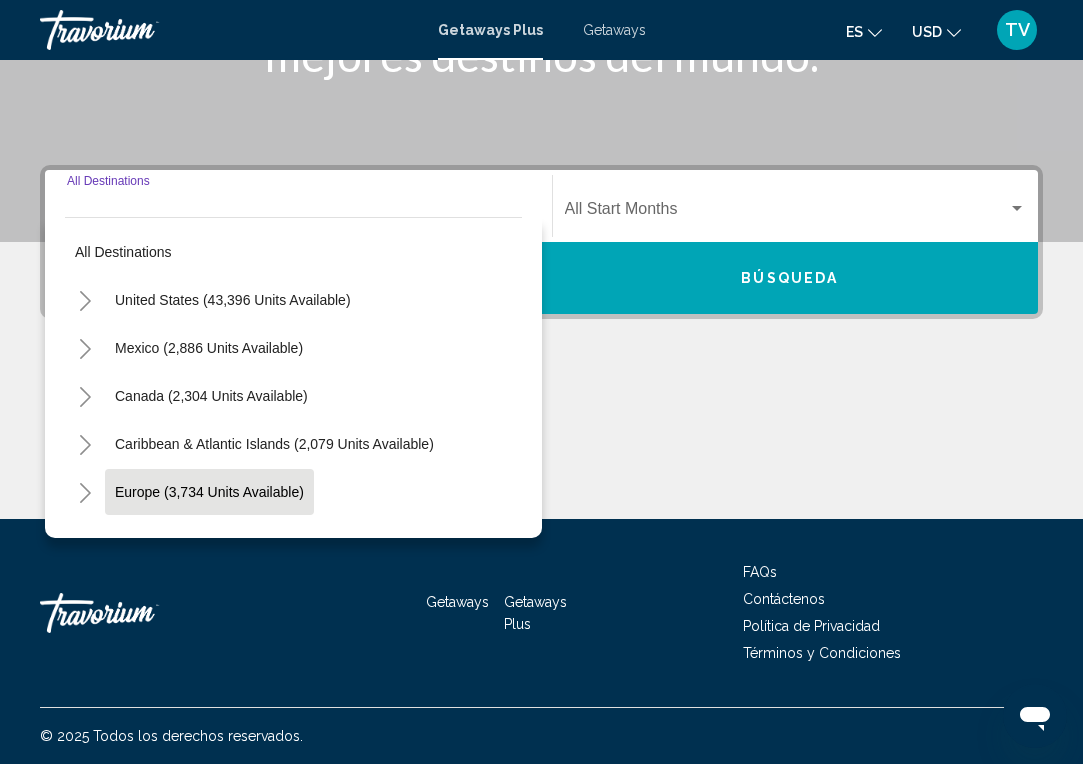 click on "Europe (3,734 units available)" at bounding box center (208, 540) 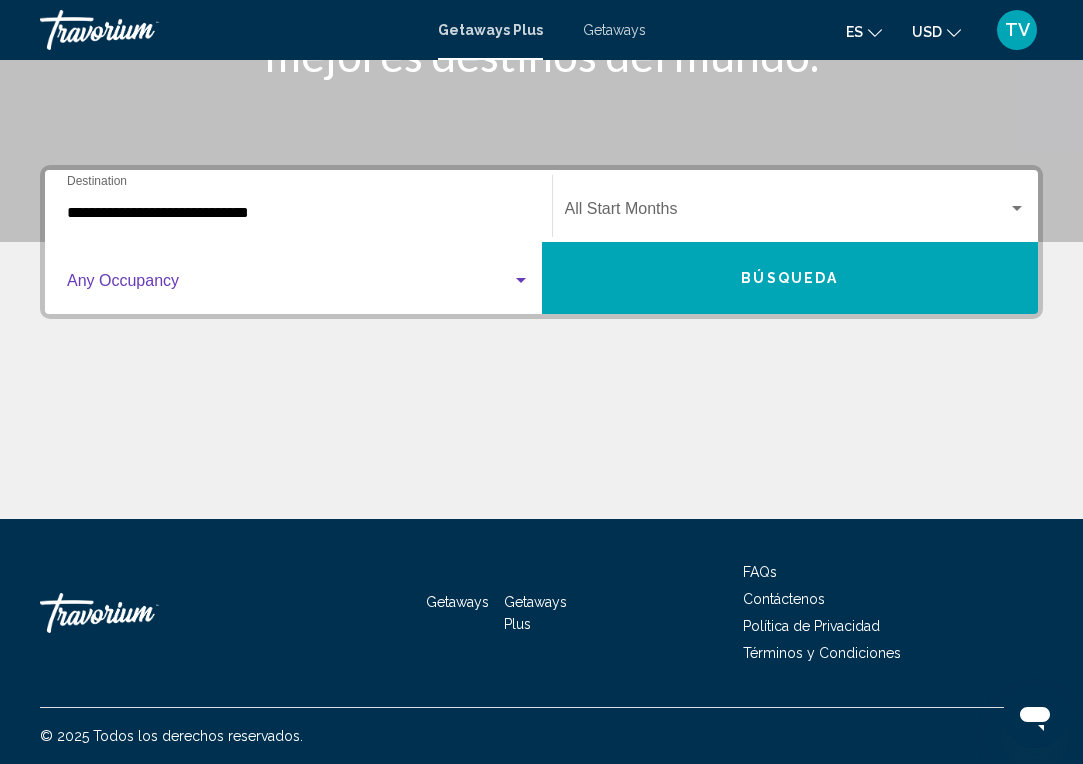 click at bounding box center (289, 285) 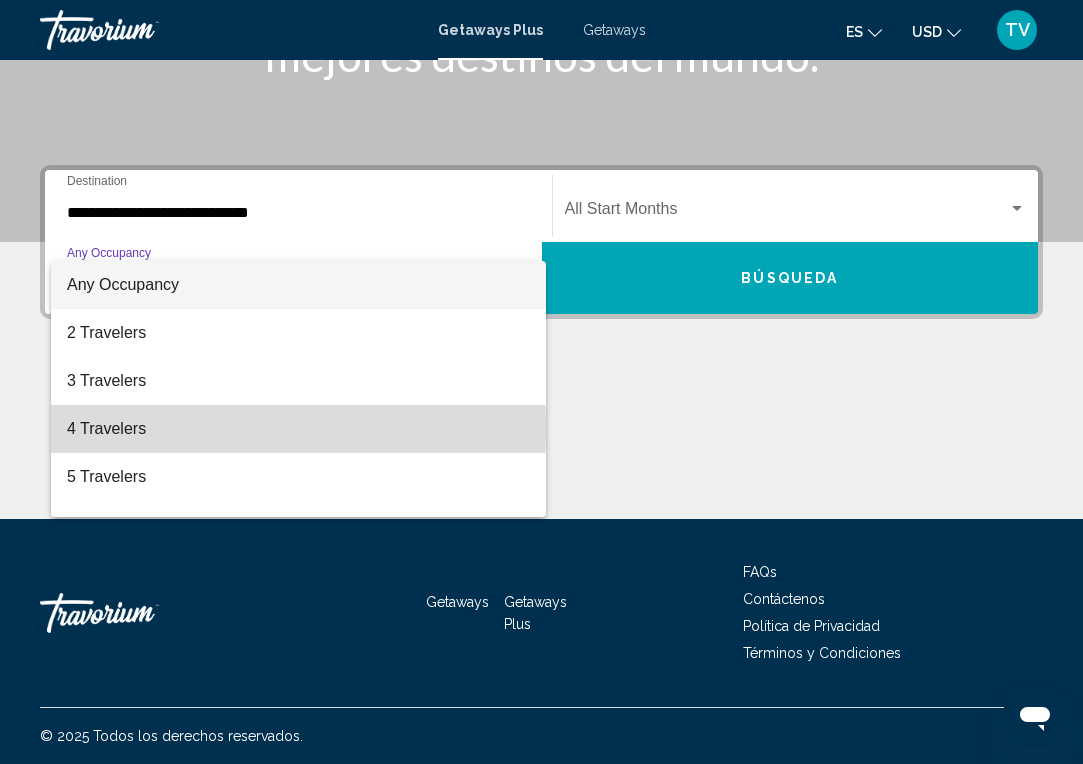 click on "4 Travelers" at bounding box center (298, 429) 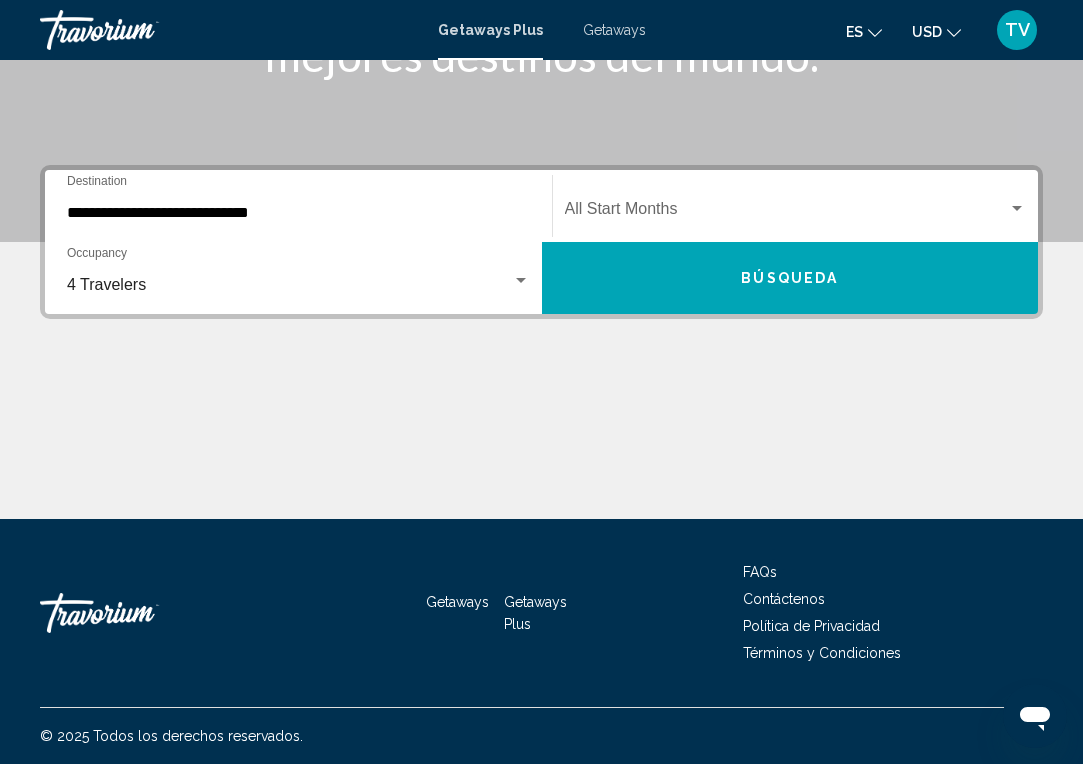 click on "Start Month All Start Months" 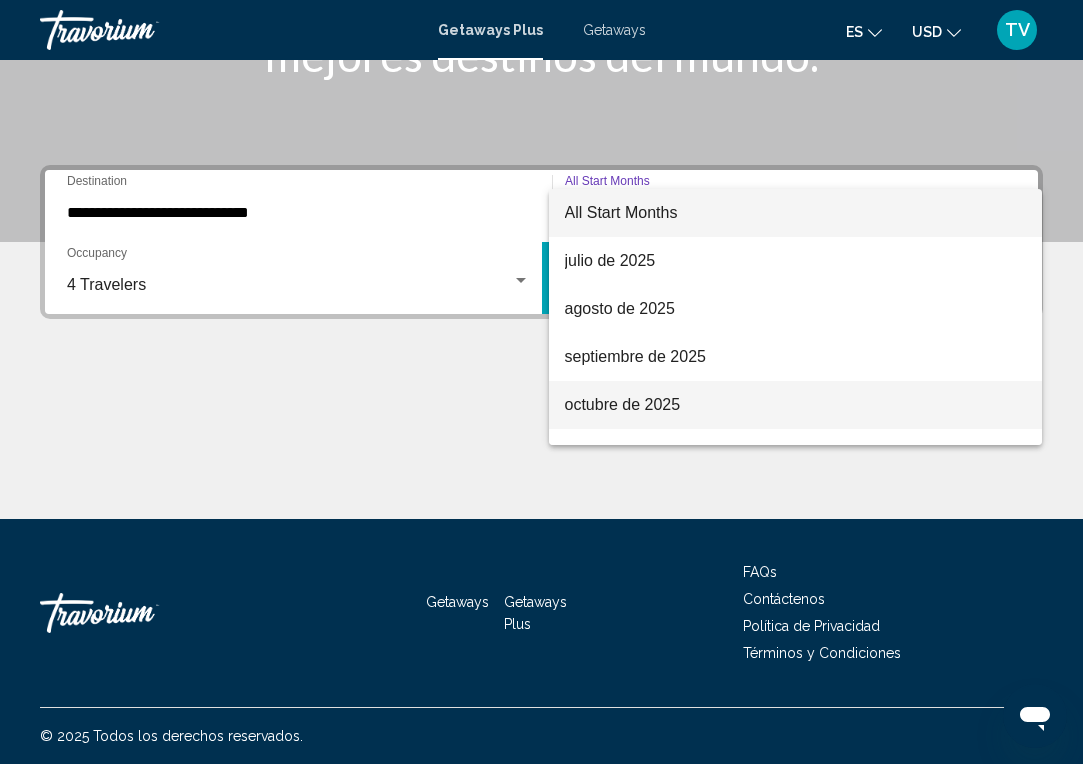 click on "octubre de 2025" at bounding box center (796, 405) 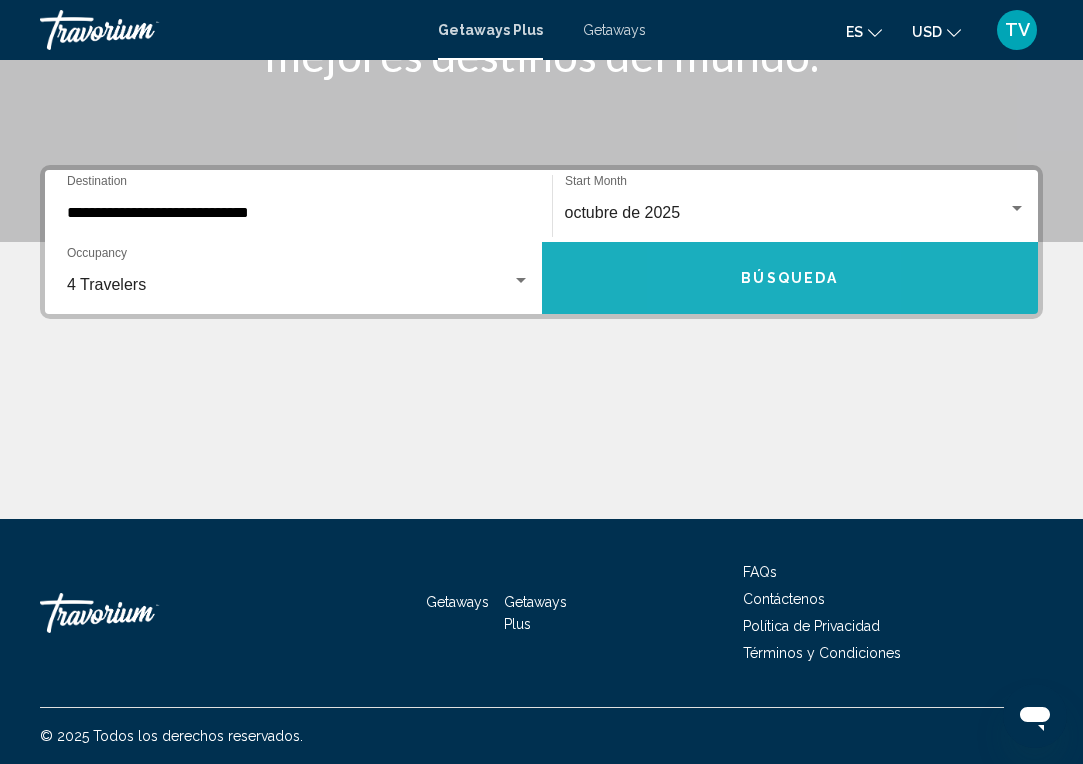 click on "Búsqueda" at bounding box center (790, 278) 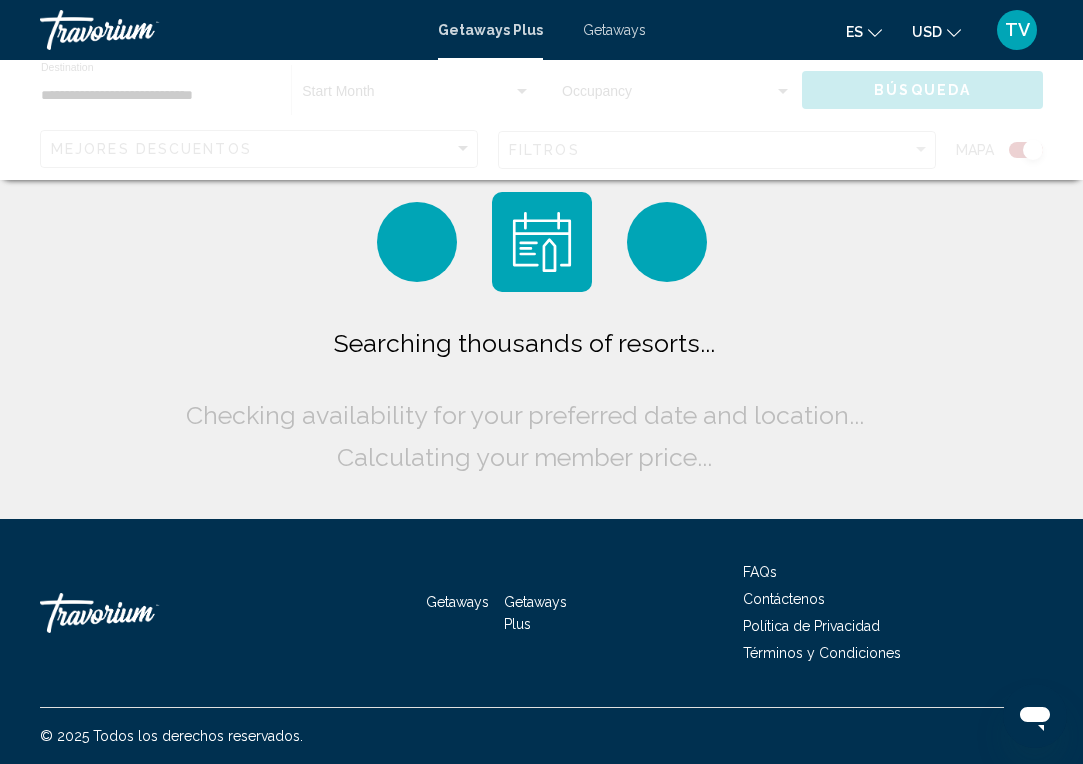 scroll, scrollTop: 0, scrollLeft: 0, axis: both 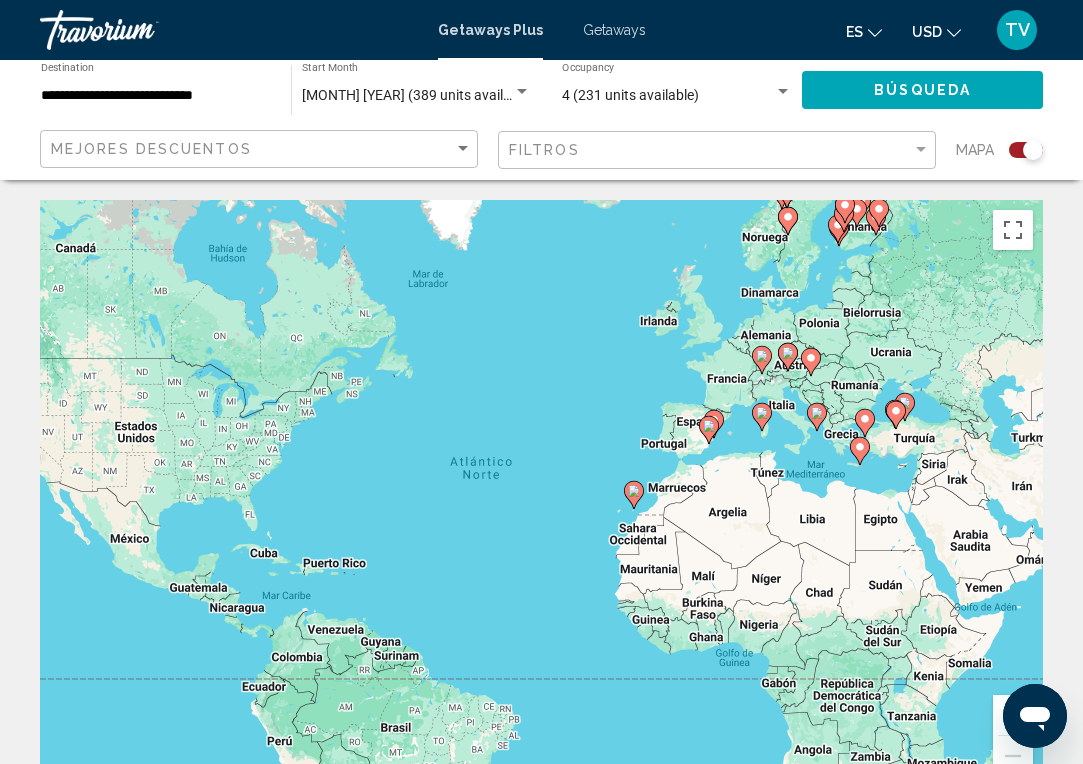 click 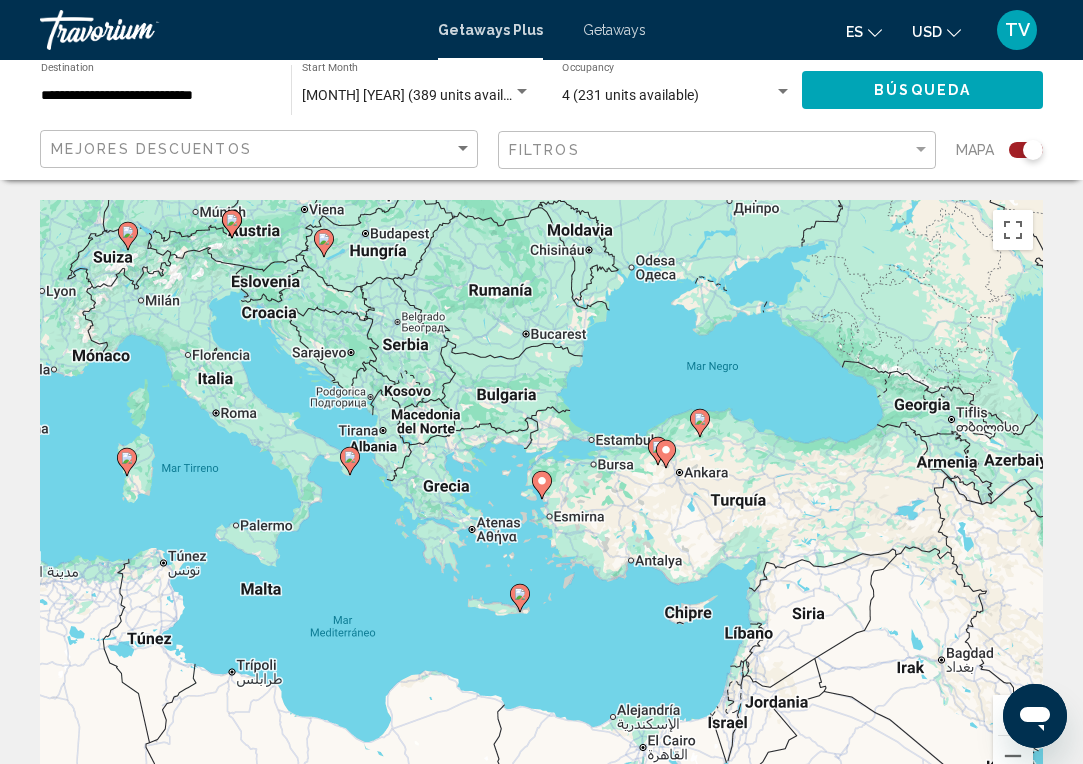 click 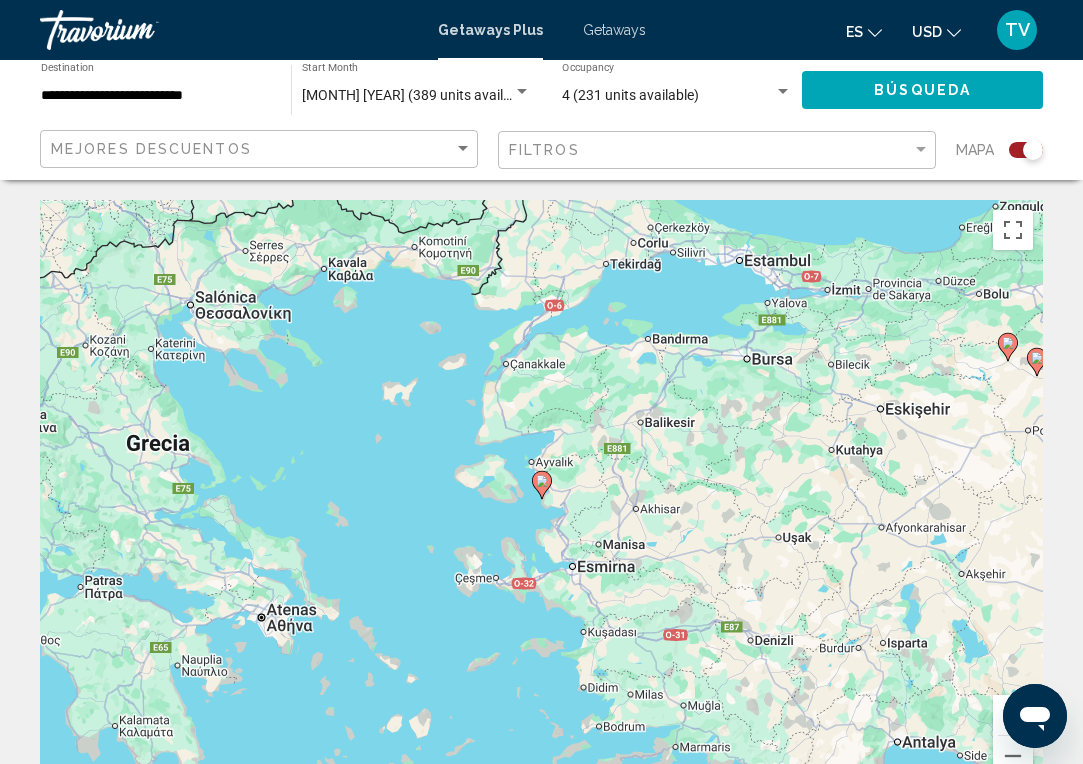 click 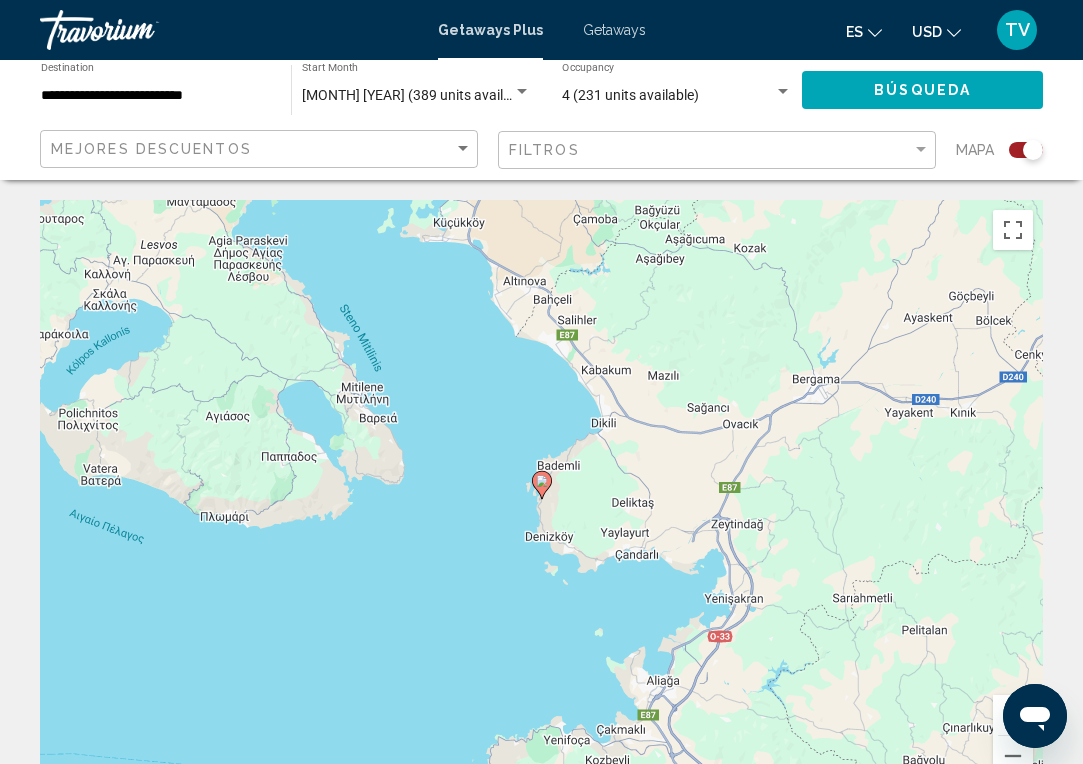 click 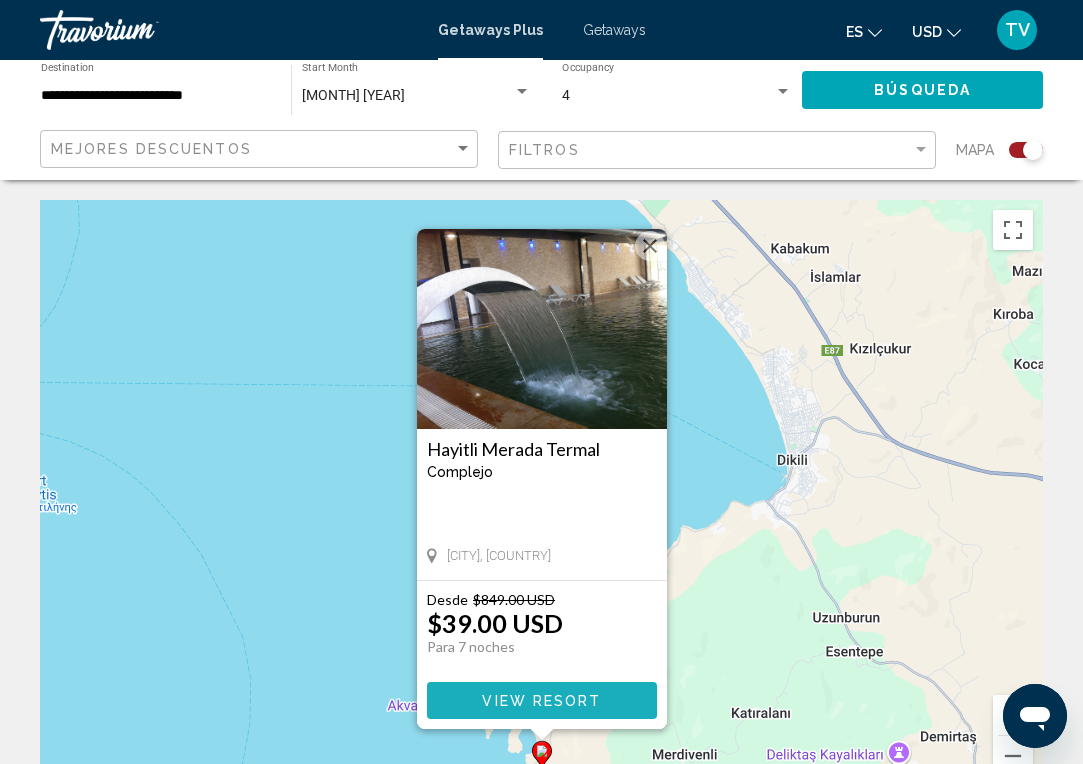 click on "View Resort" at bounding box center (542, 700) 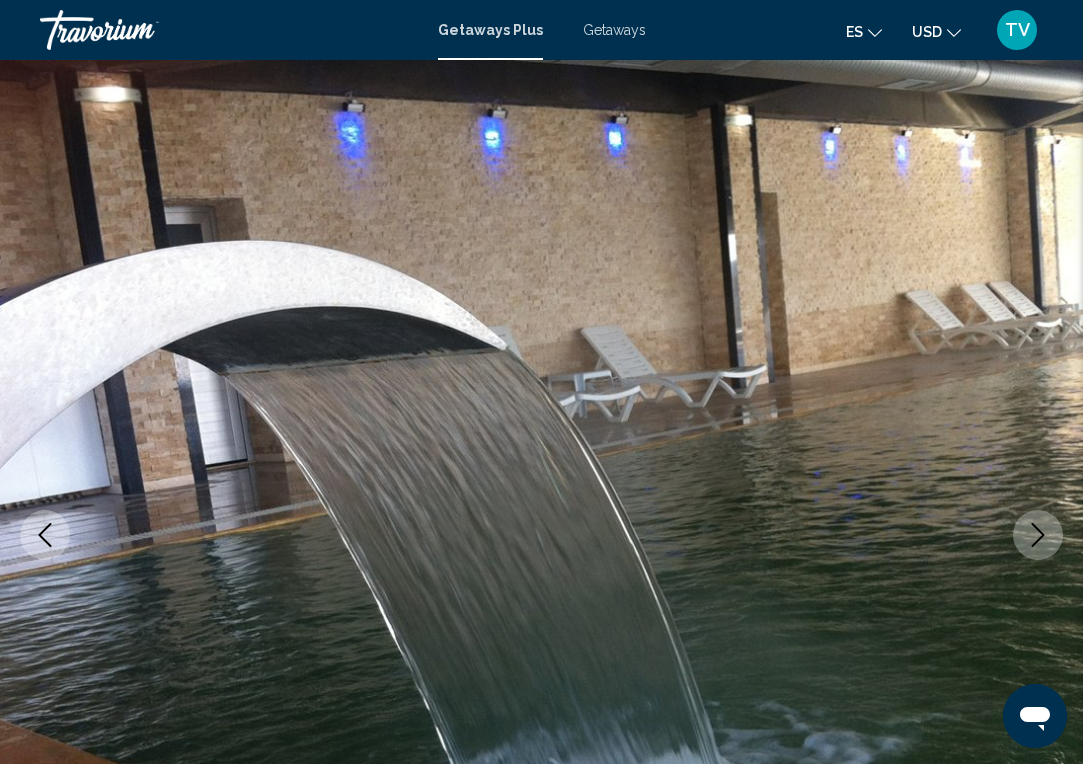 click 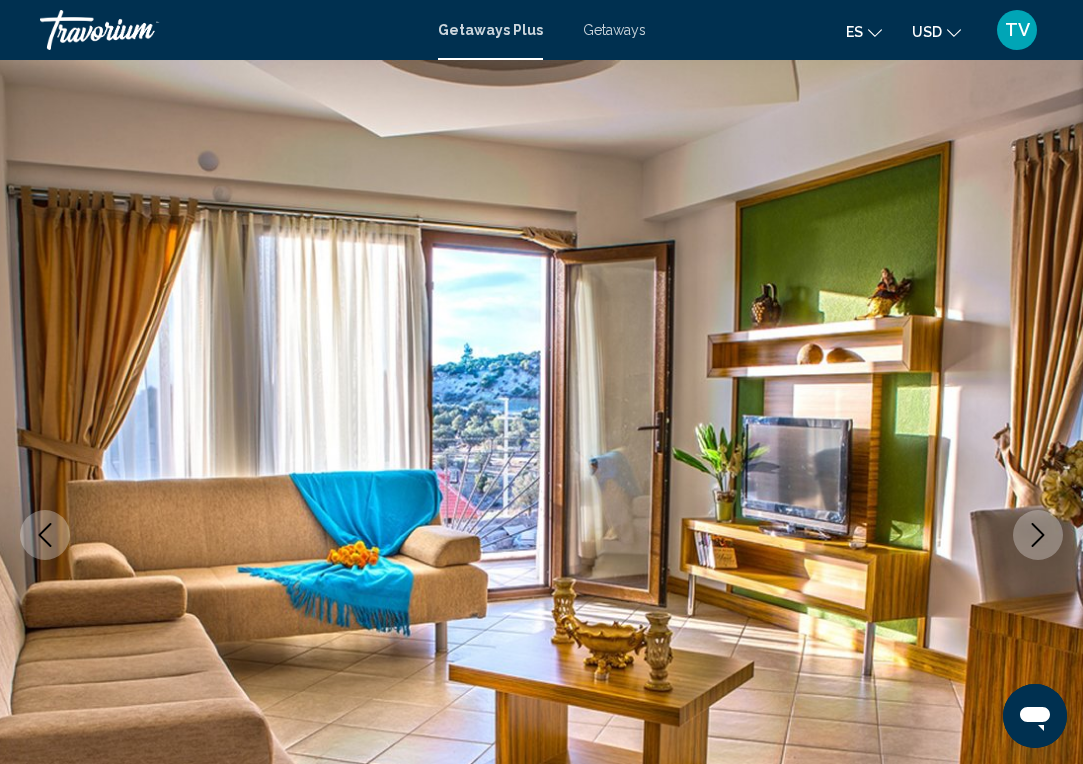click 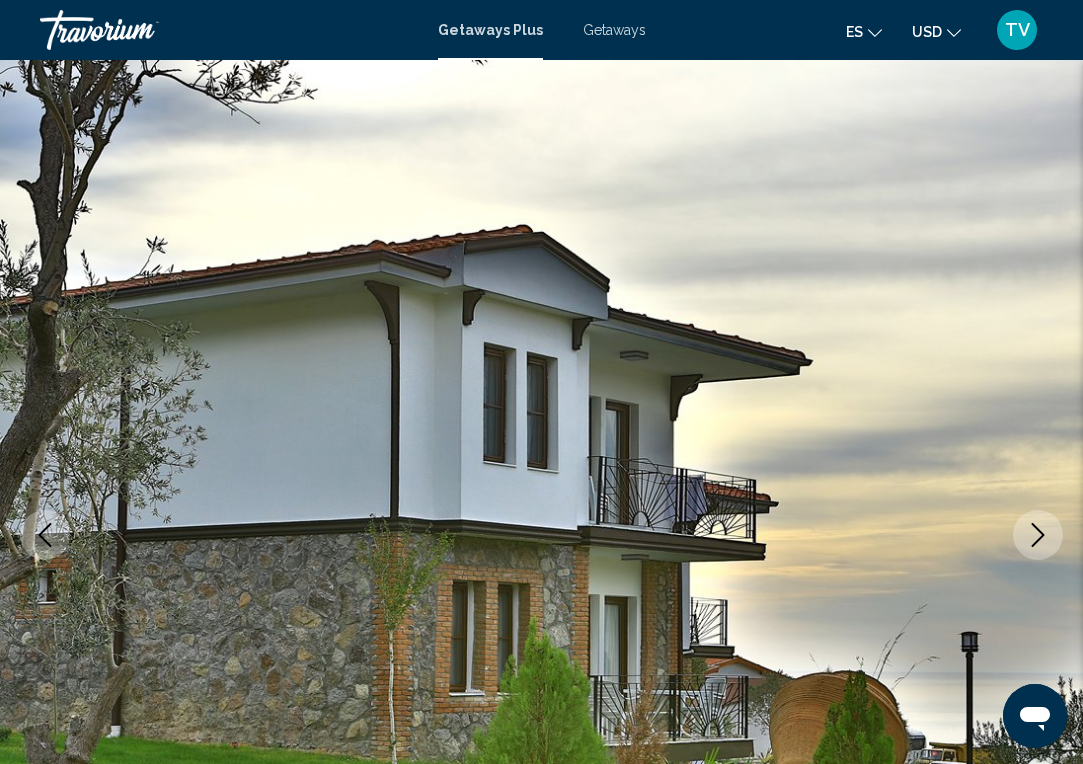 click 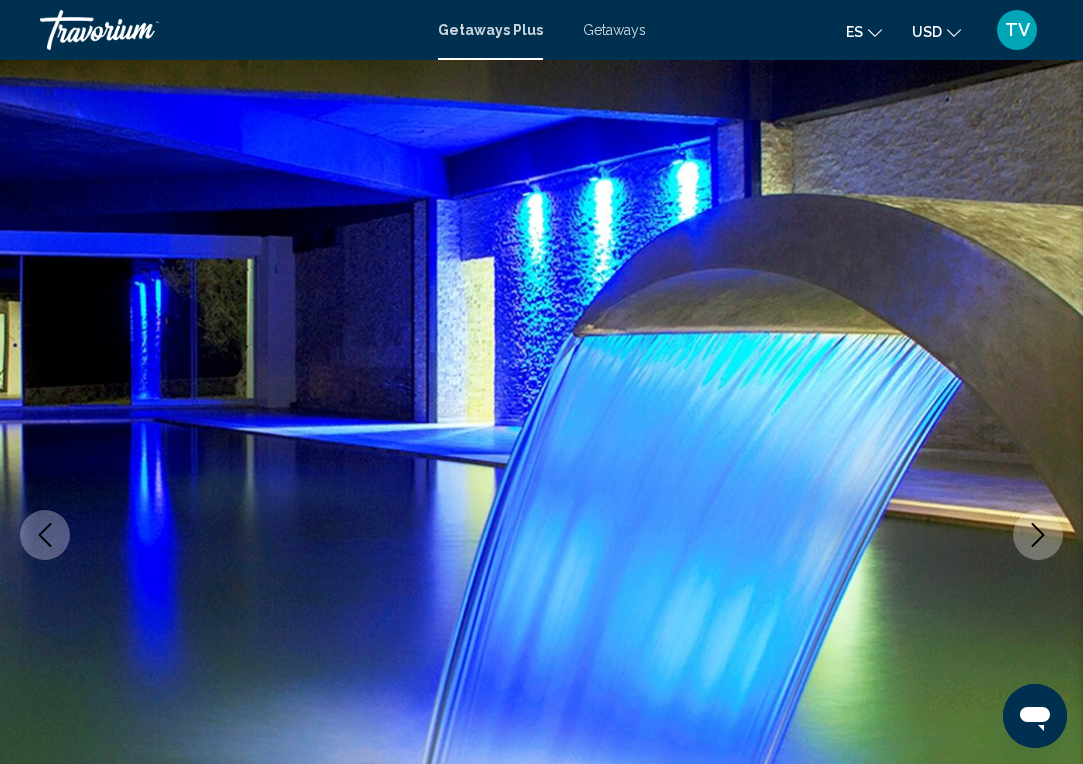 click 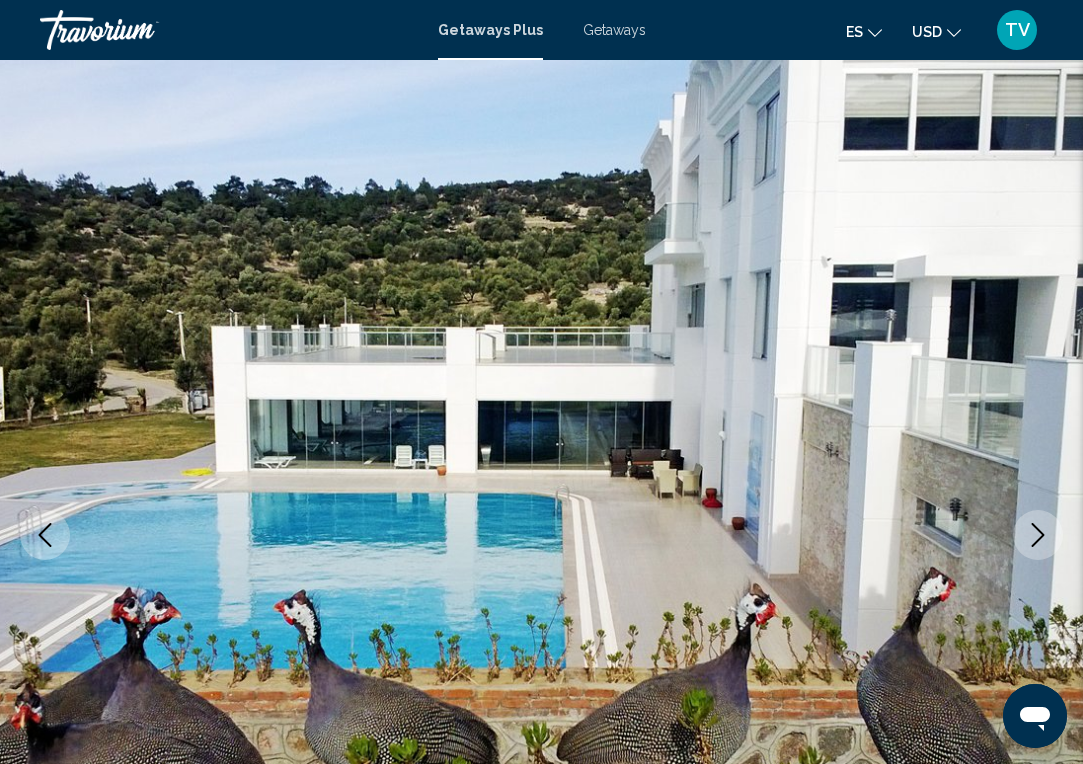 click 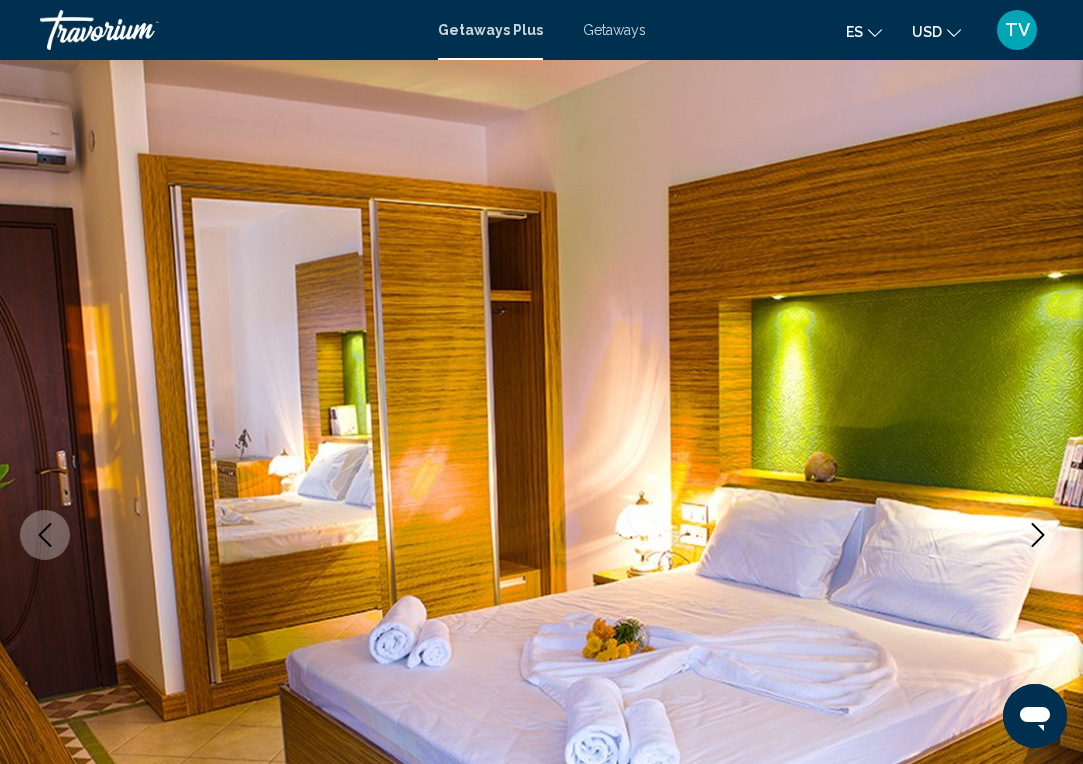 click 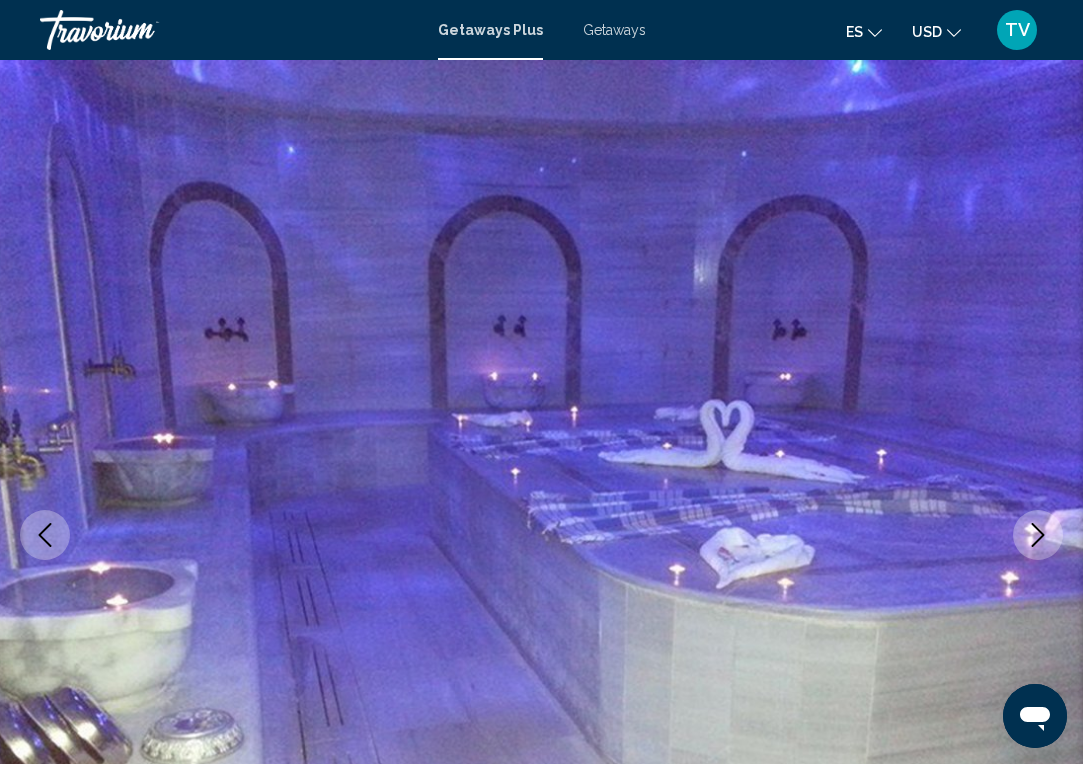 click 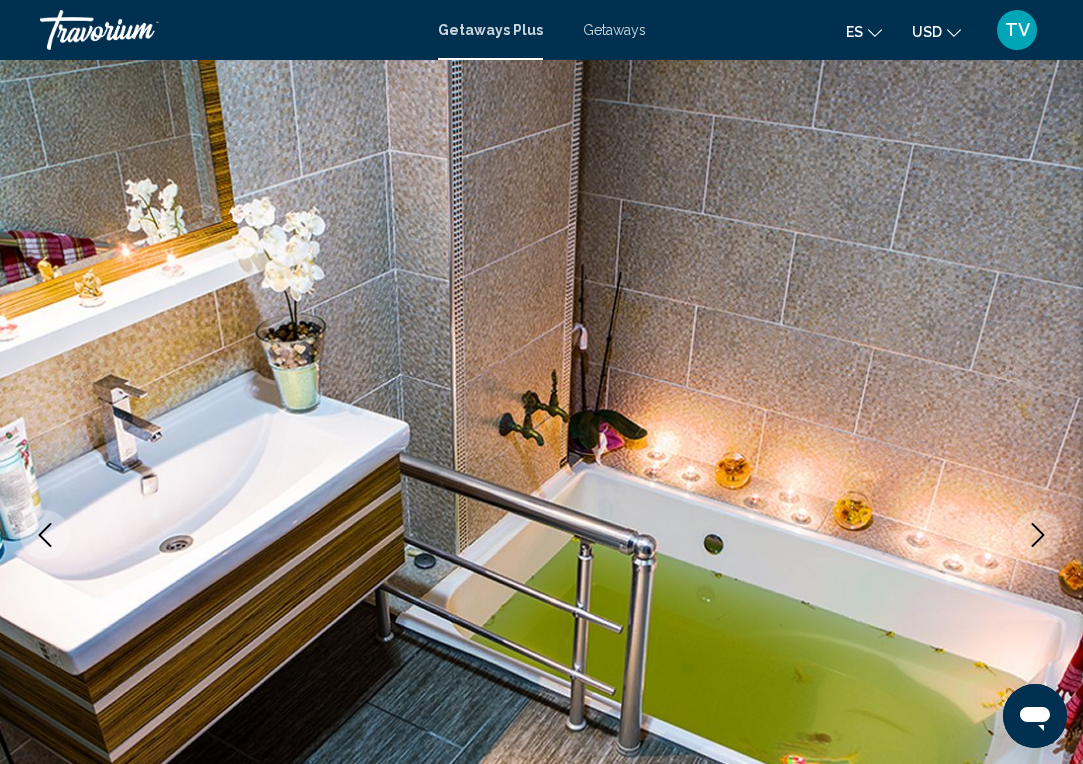 click 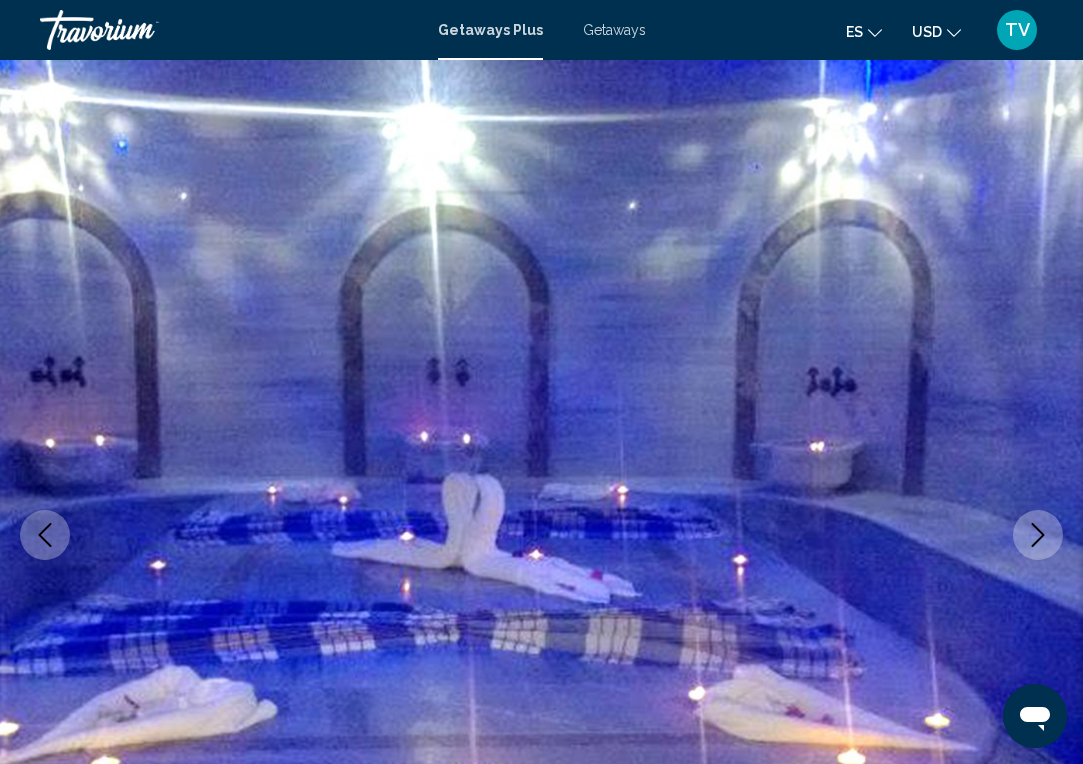 click 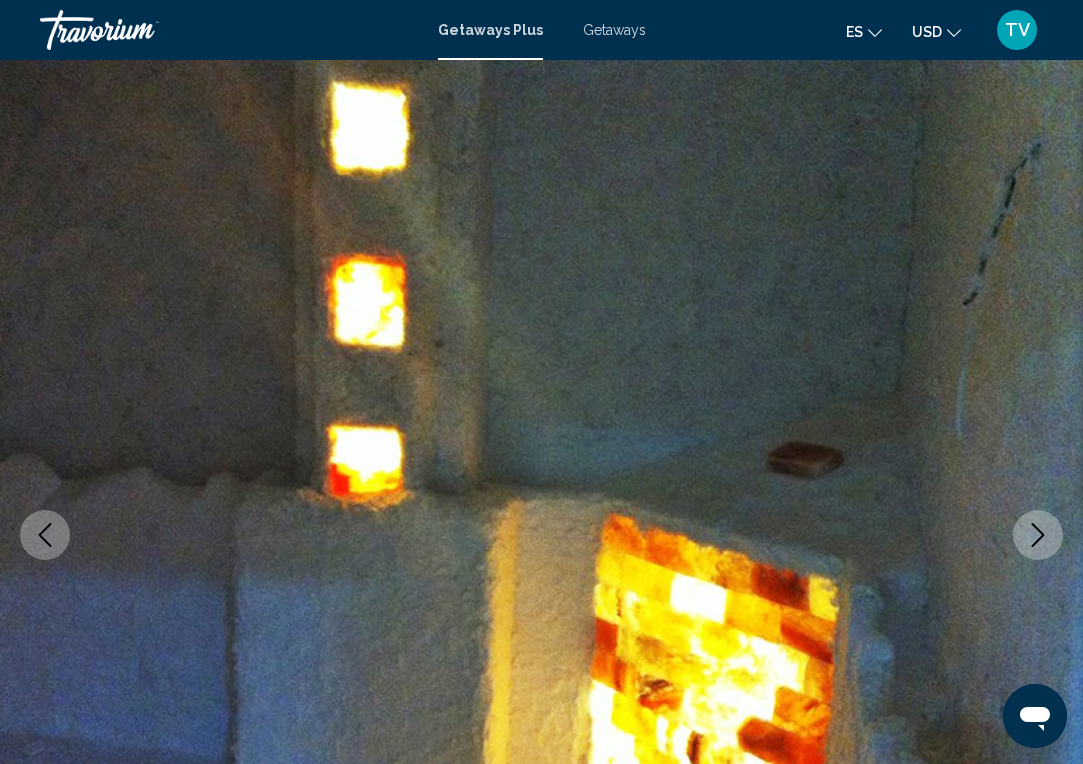 click 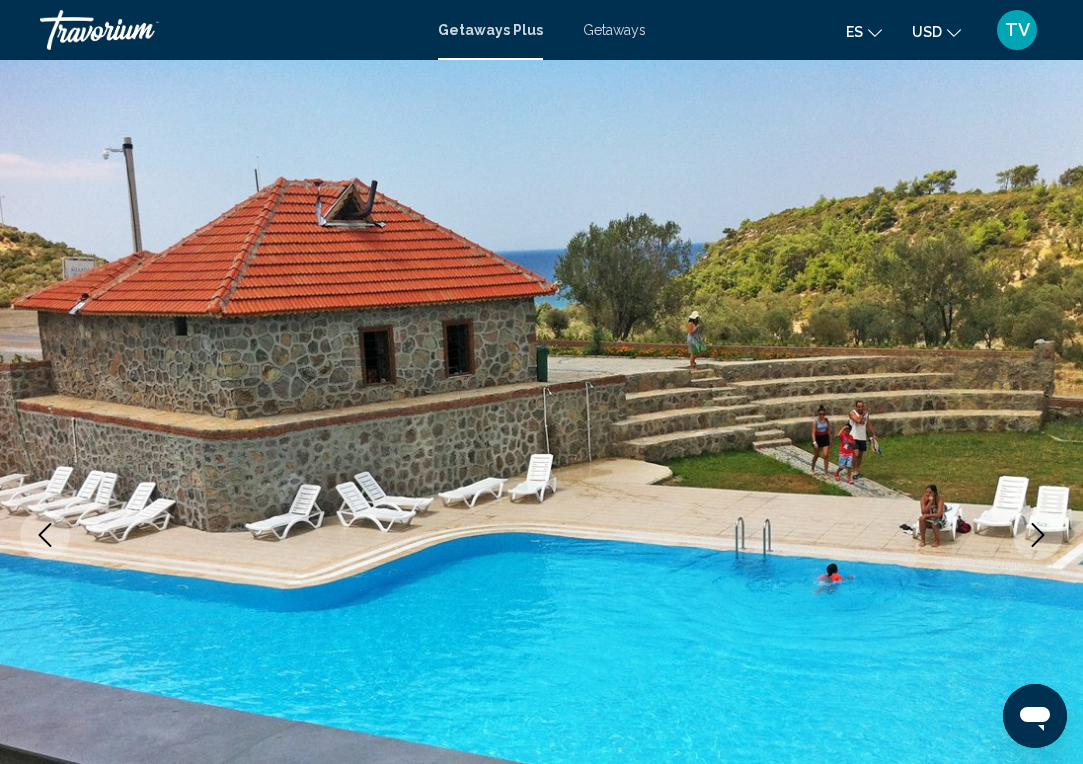 click 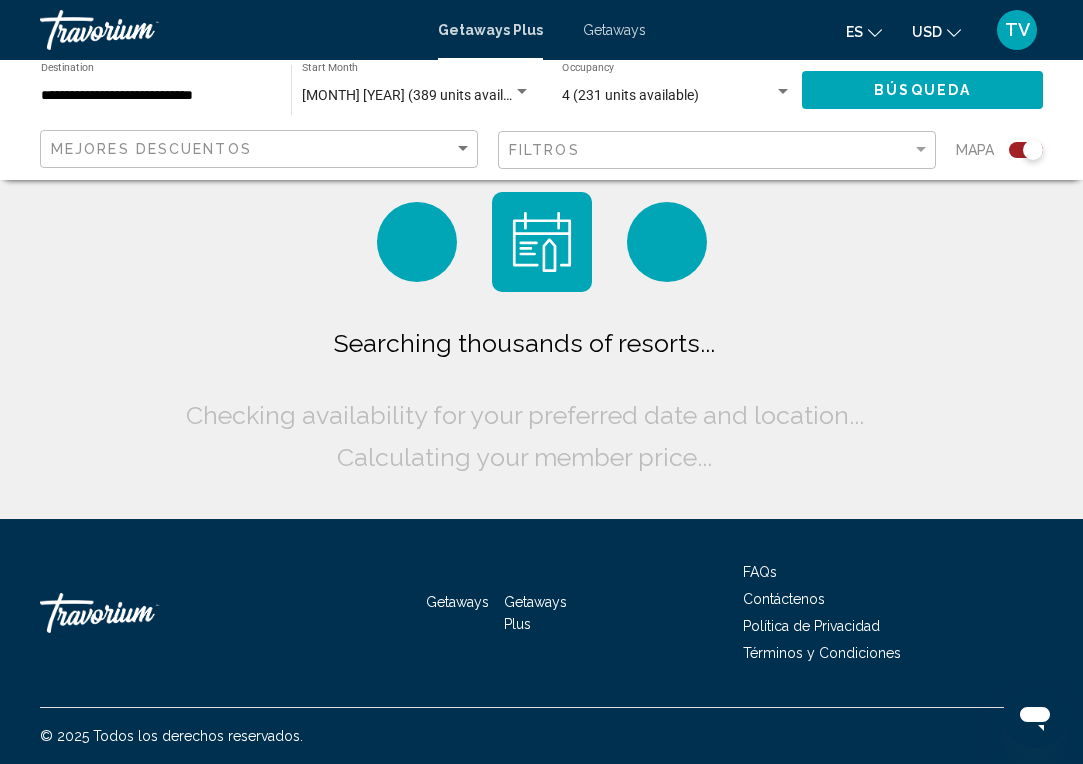 scroll, scrollTop: 0, scrollLeft: 0, axis: both 